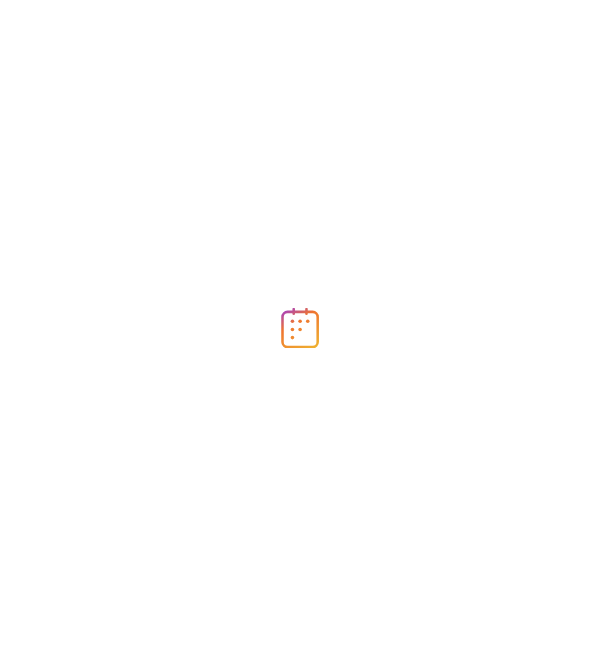 scroll, scrollTop: 0, scrollLeft: 0, axis: both 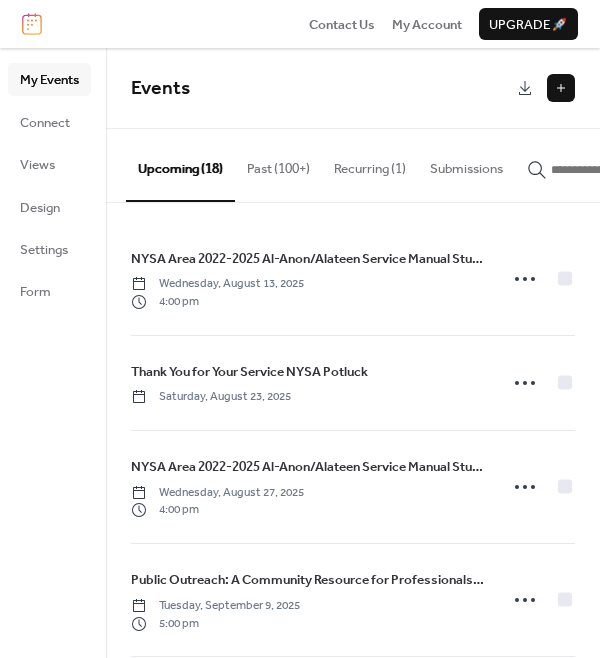 click at bounding box center [561, 88] 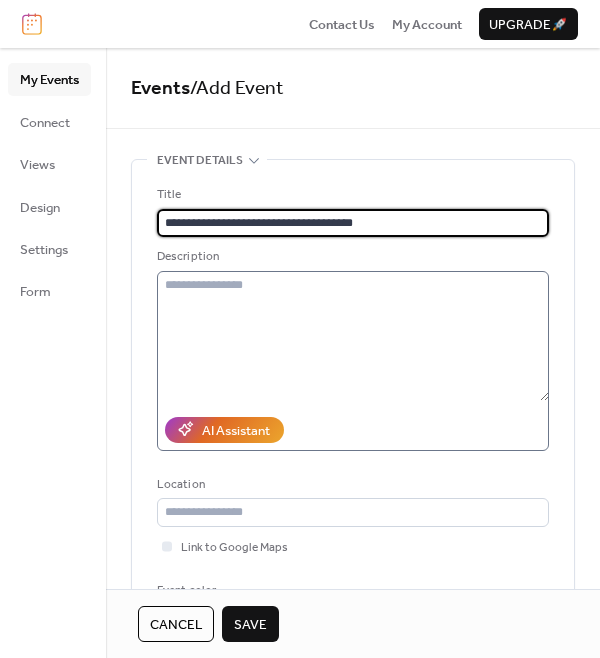 type on "**********" 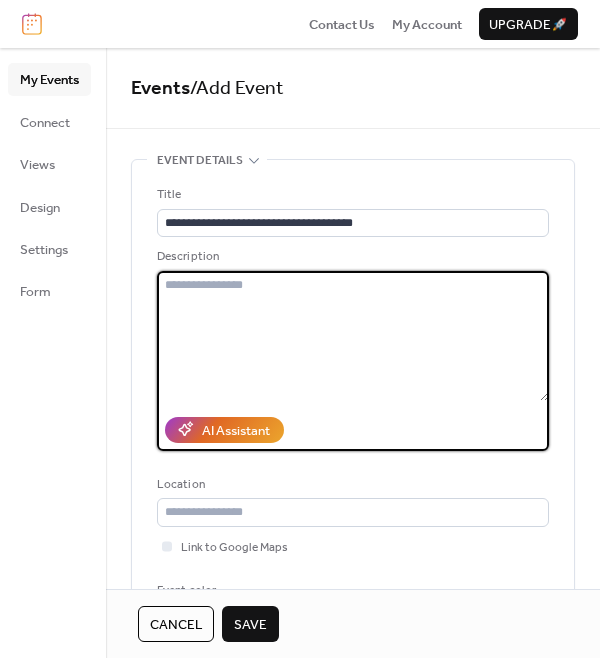 click at bounding box center (353, 336) 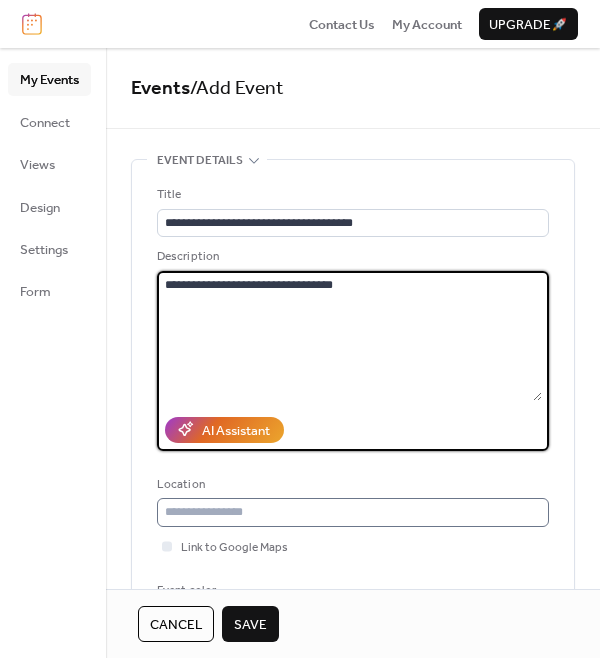 type on "**********" 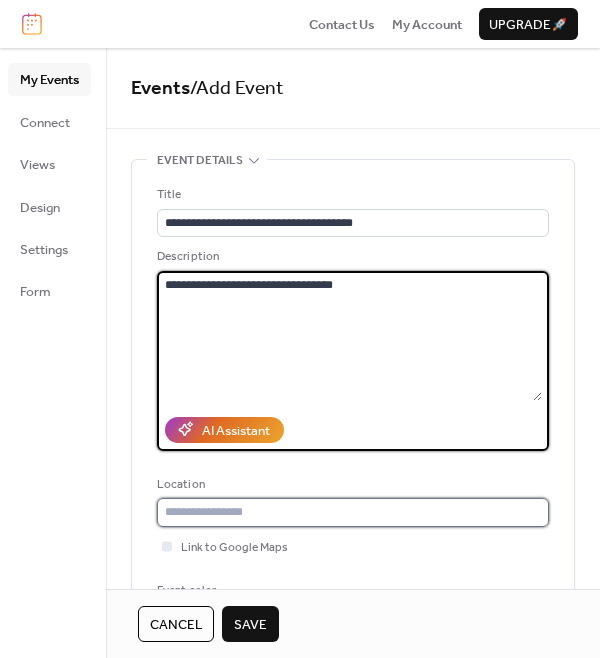 click at bounding box center [353, 512] 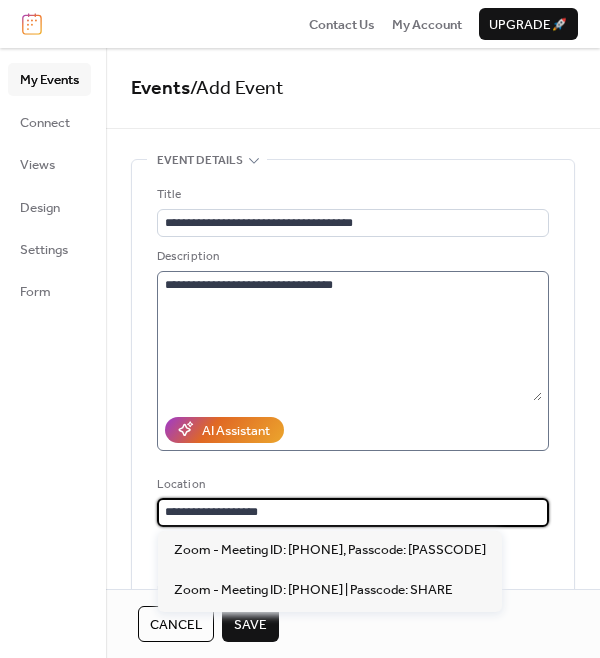 paste on "**********" 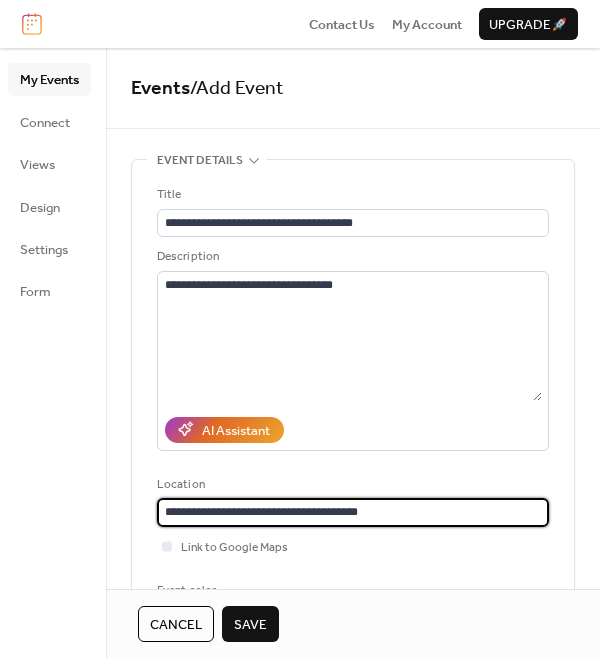paste on "*******" 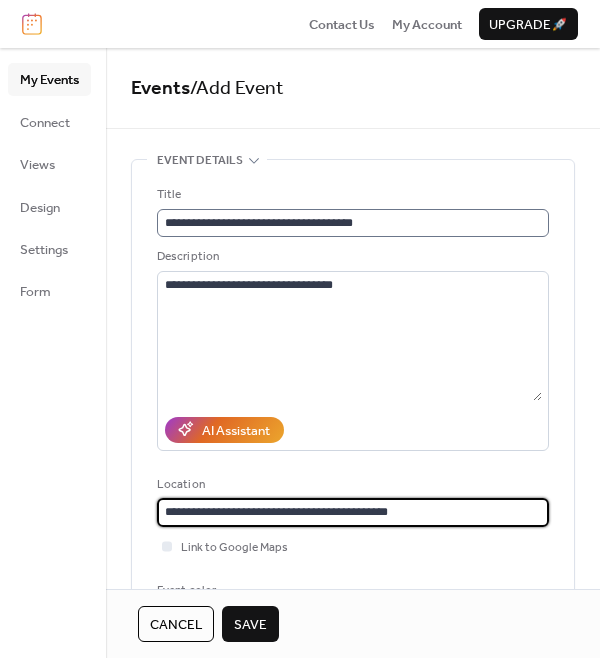 scroll, scrollTop: 1, scrollLeft: 0, axis: vertical 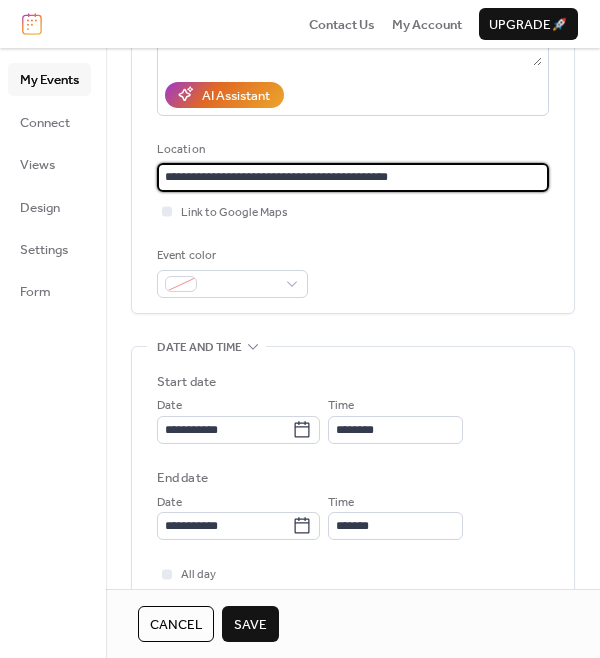 type on "**********" 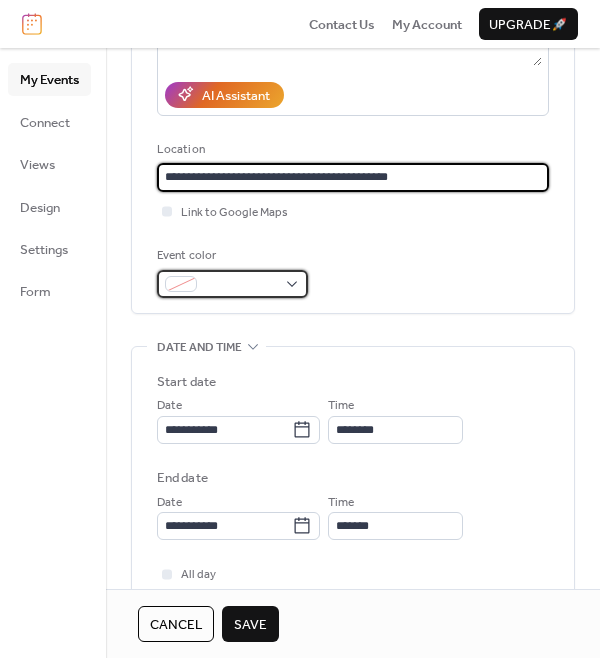 click at bounding box center (232, 284) 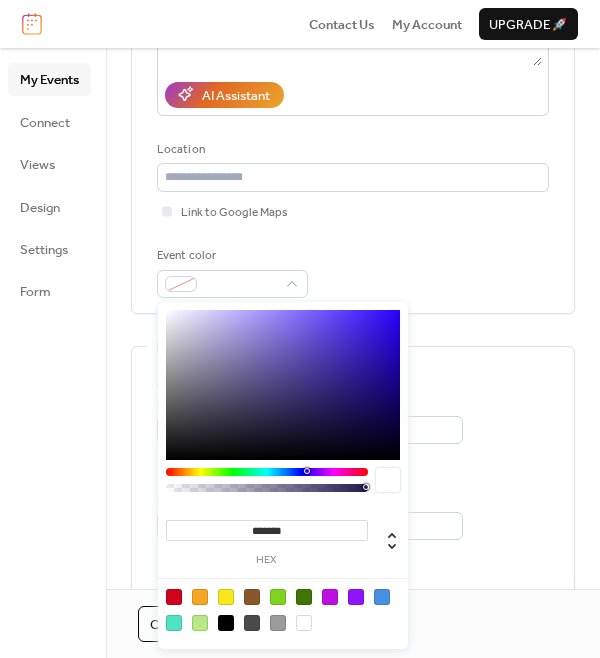 click at bounding box center [174, 623] 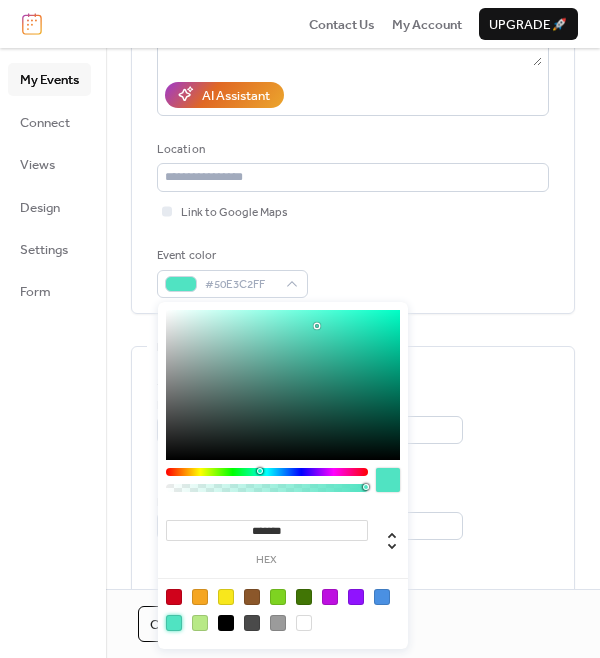 click on "**********" at bounding box center (353, 494) 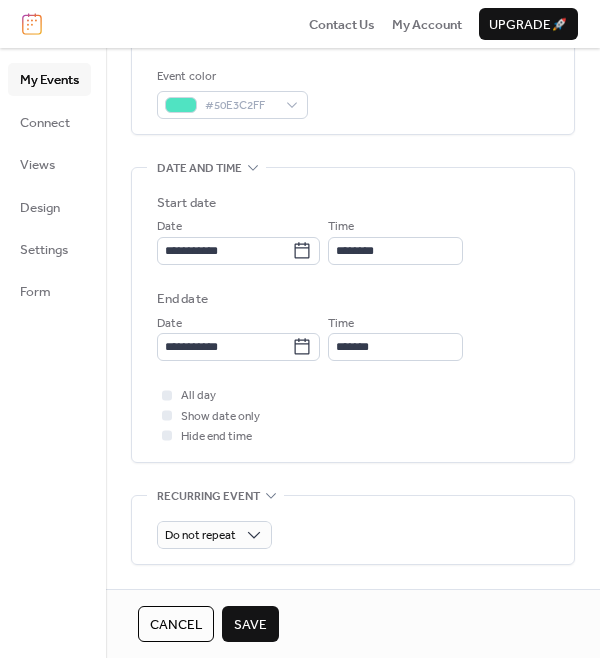 scroll, scrollTop: 541, scrollLeft: 0, axis: vertical 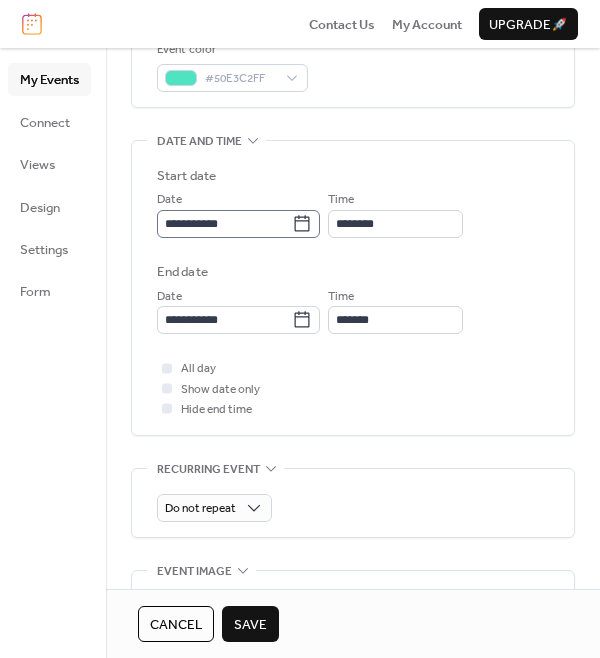 click 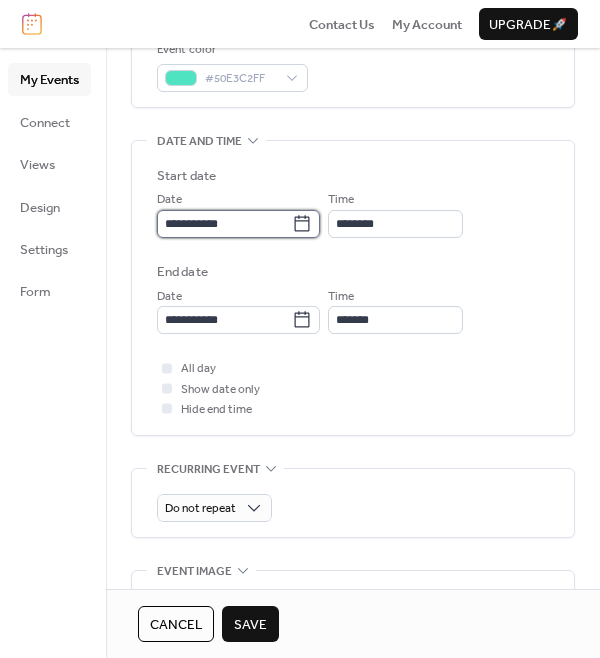 click on "**********" at bounding box center [224, 224] 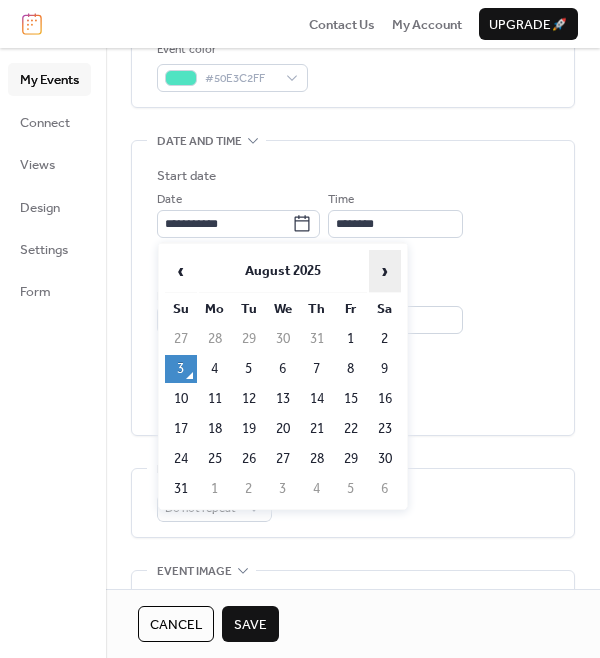 click on "›" at bounding box center (385, 271) 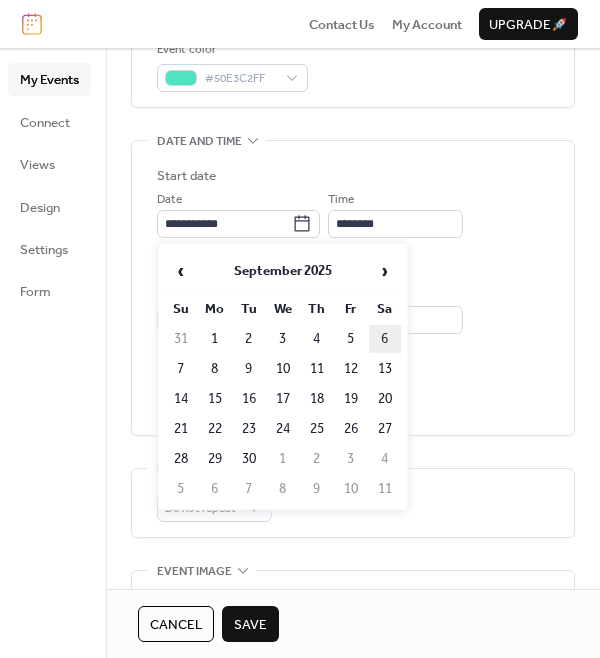 click on "6" at bounding box center [385, 339] 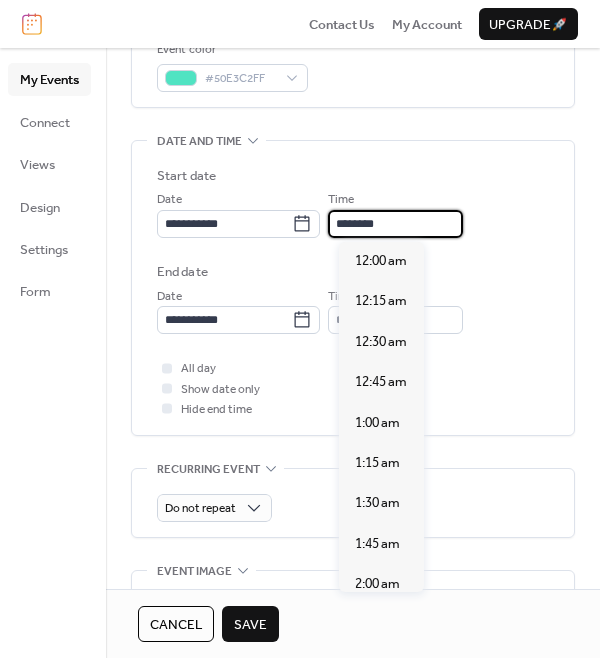 click on "********" at bounding box center (395, 224) 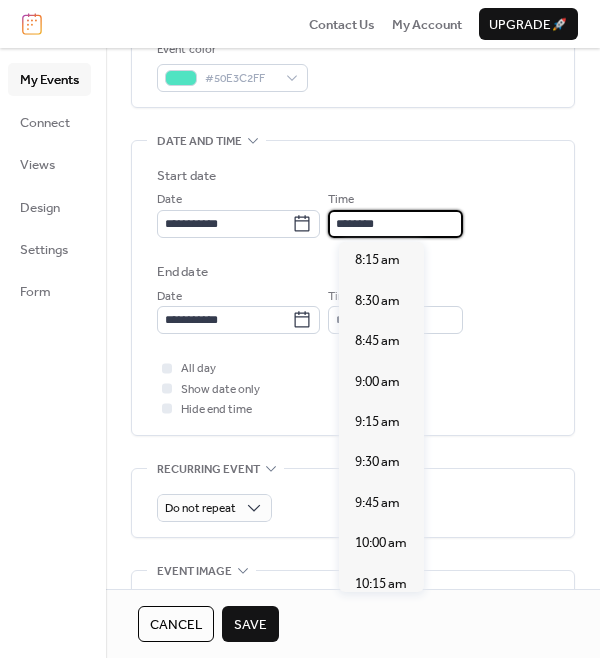 scroll, scrollTop: 1335, scrollLeft: 0, axis: vertical 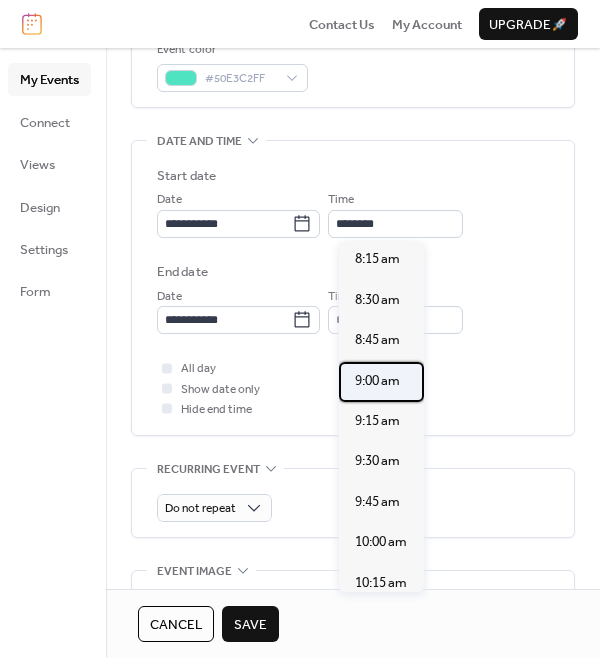 click on "9:00 am" at bounding box center [377, 381] 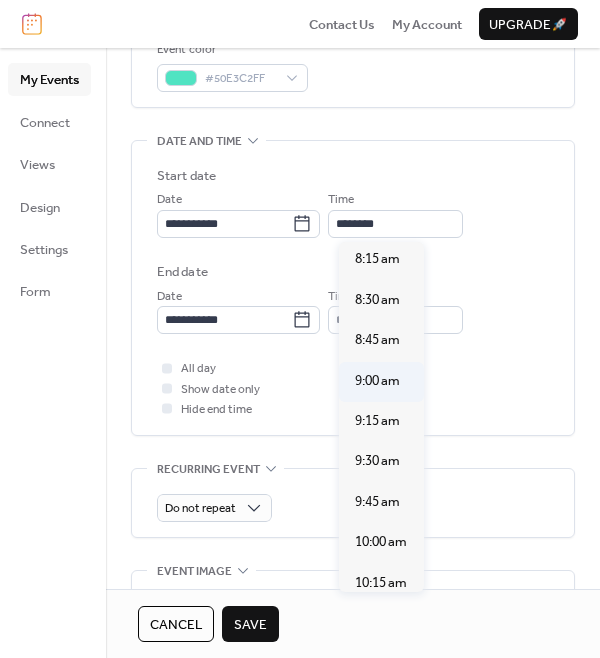 type on "*******" 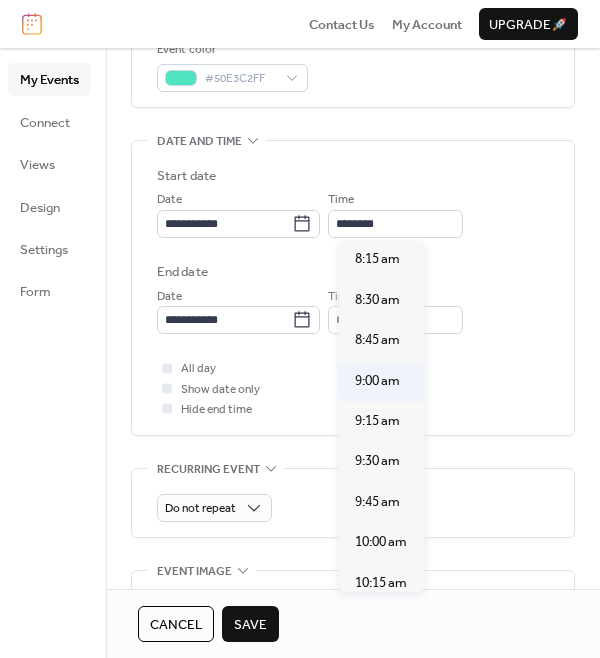 type on "********" 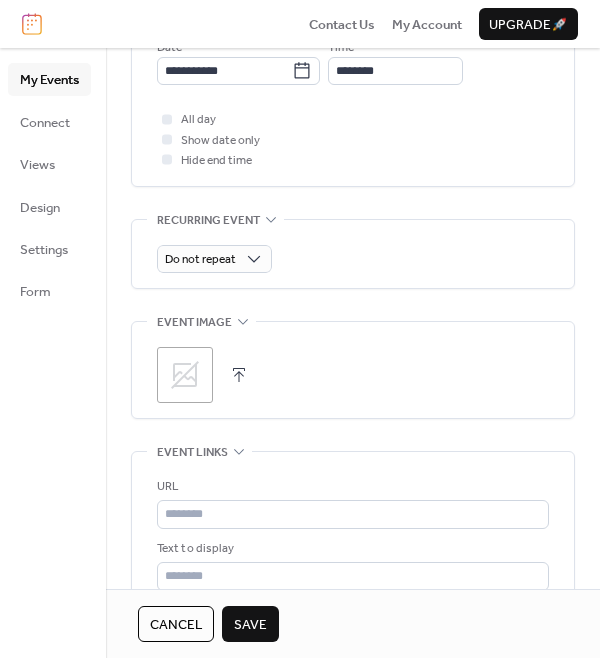 scroll, scrollTop: 825, scrollLeft: 0, axis: vertical 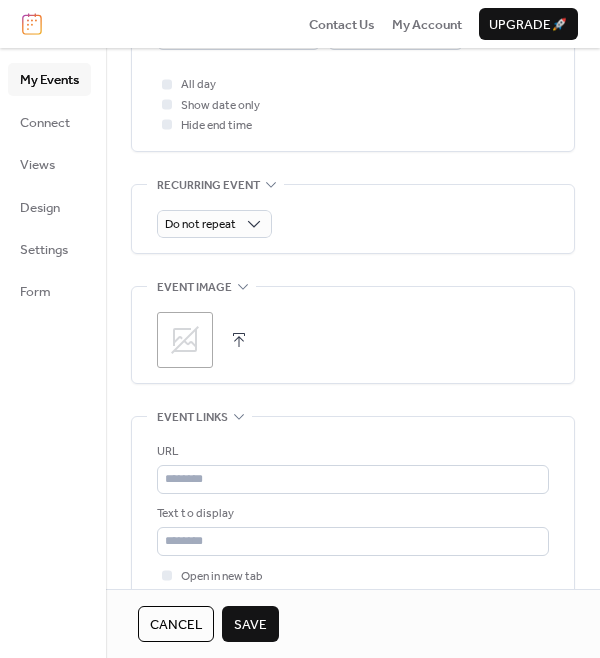click 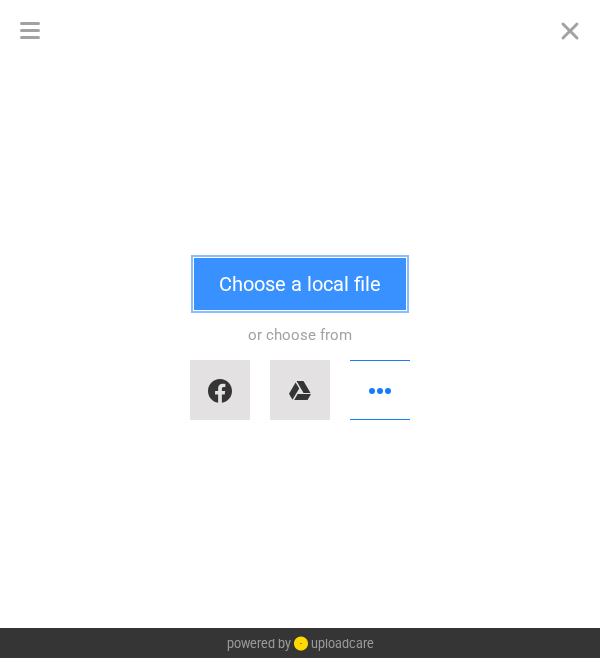 click on "Choose a local file" at bounding box center [300, 284] 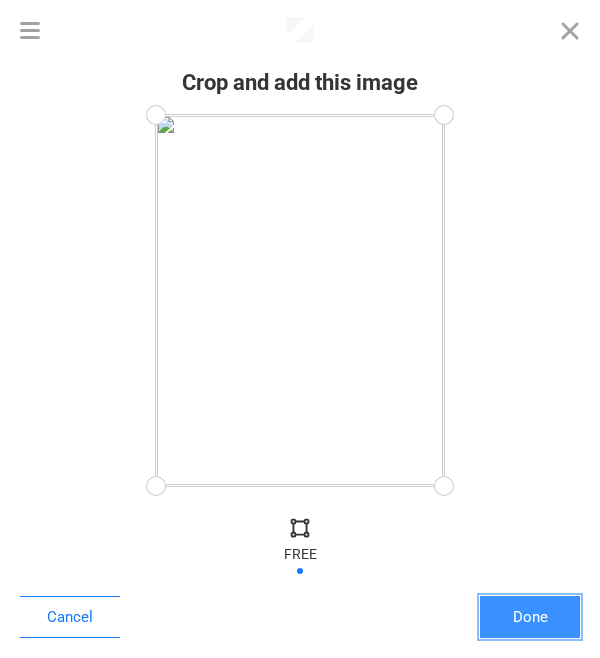 click on "Done" at bounding box center [530, 617] 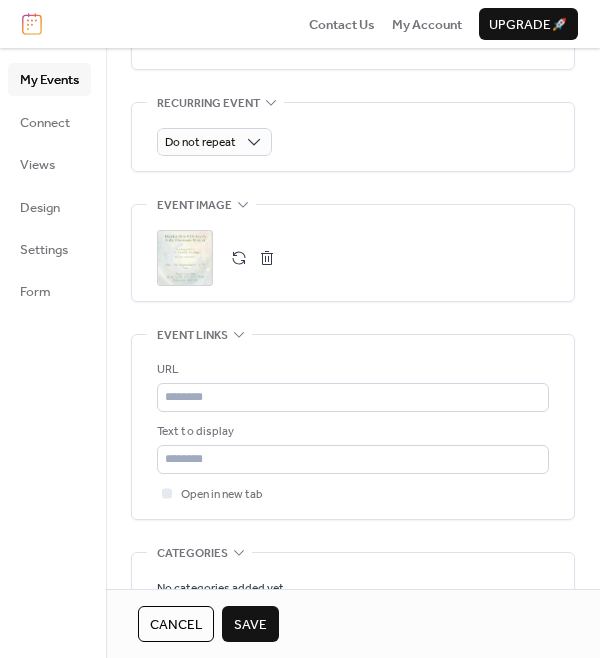 scroll, scrollTop: 1089, scrollLeft: 0, axis: vertical 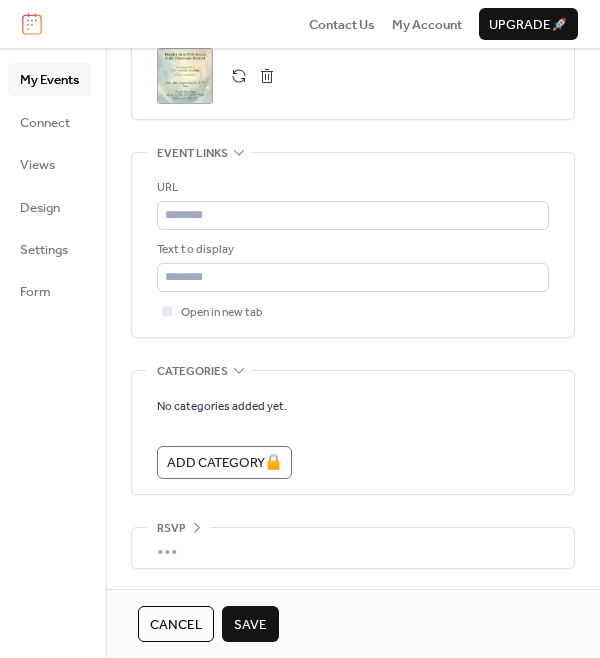 click on "Save" at bounding box center (250, 625) 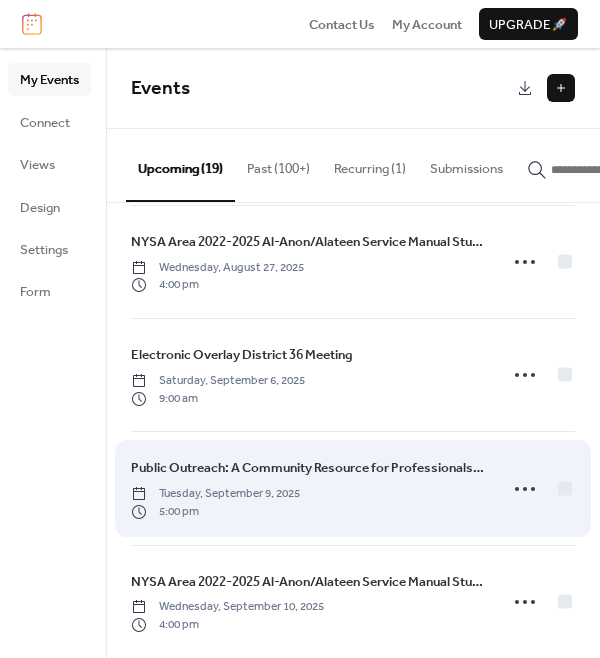 scroll, scrollTop: 237, scrollLeft: 0, axis: vertical 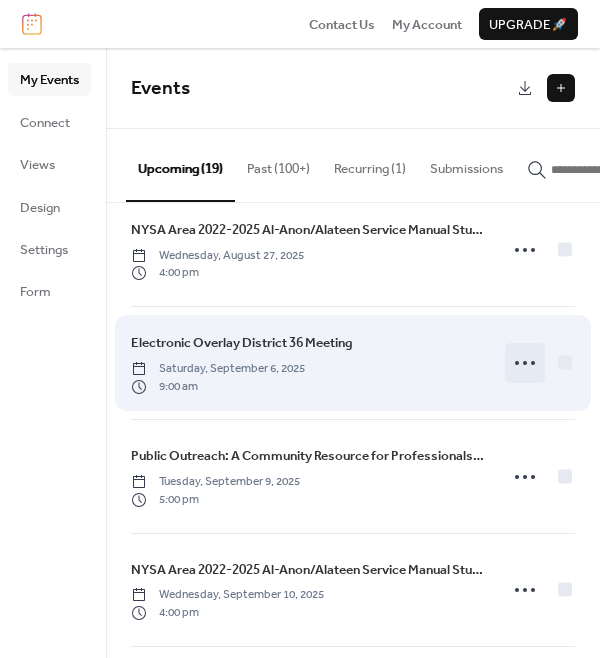 click 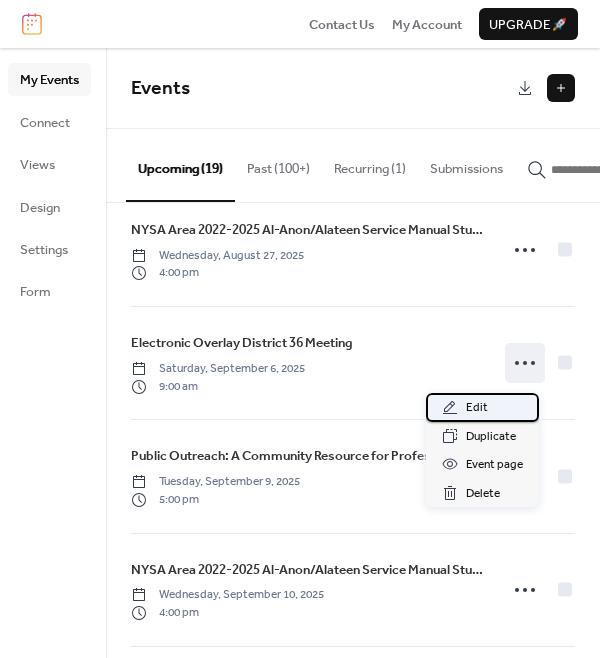 click on "Edit" at bounding box center [482, 407] 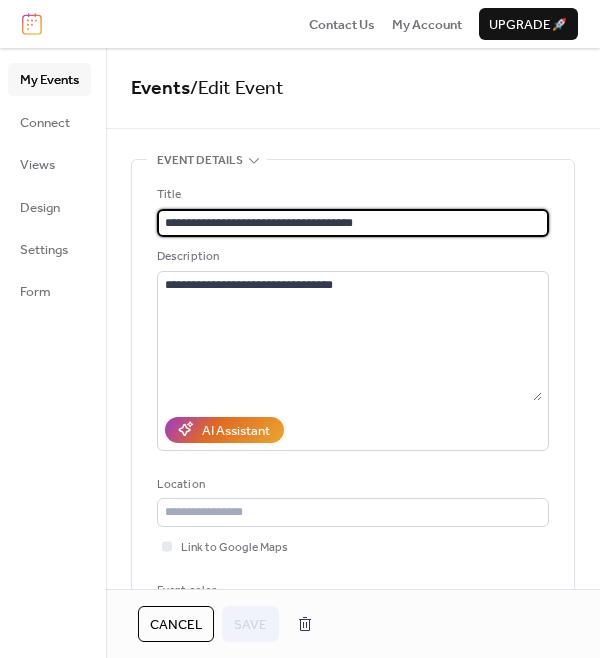 click on "**********" at bounding box center (353, 223) 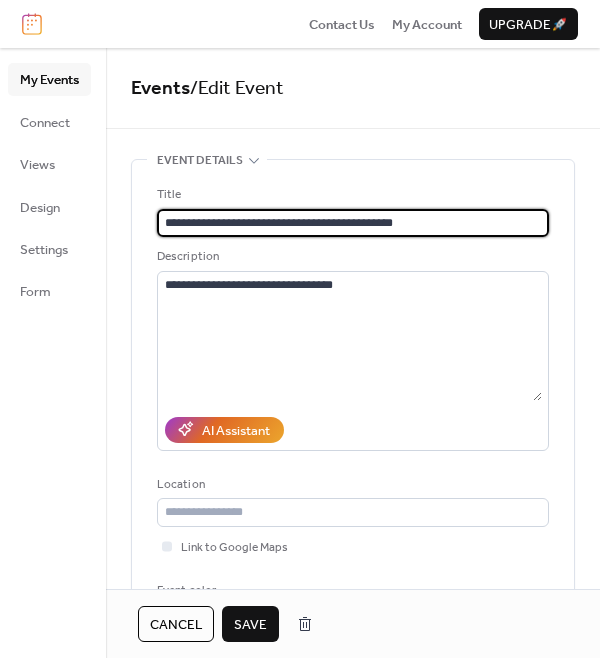 type on "**********" 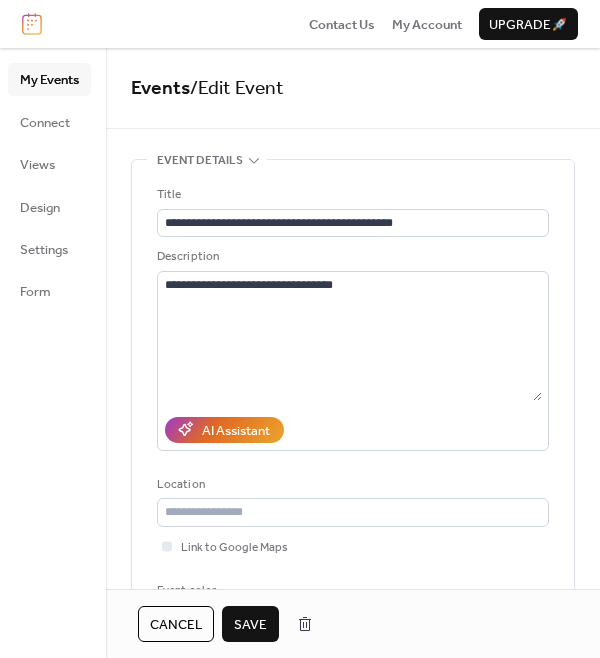 click on "Save" at bounding box center [250, 625] 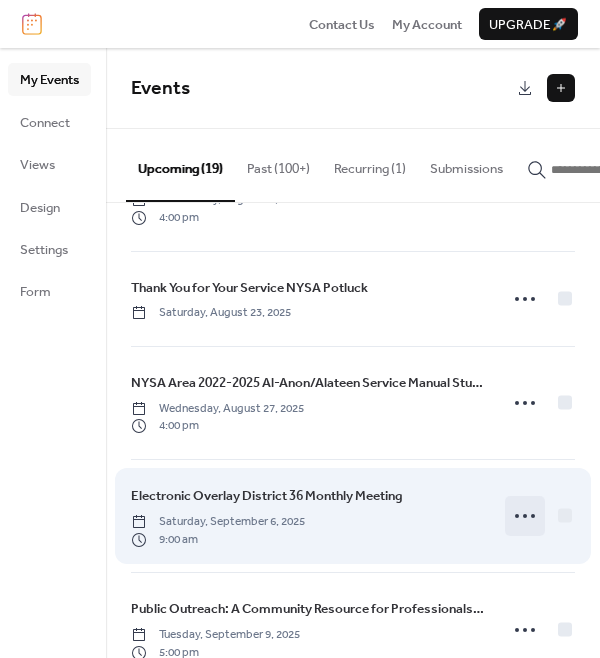 scroll, scrollTop: 86, scrollLeft: 0, axis: vertical 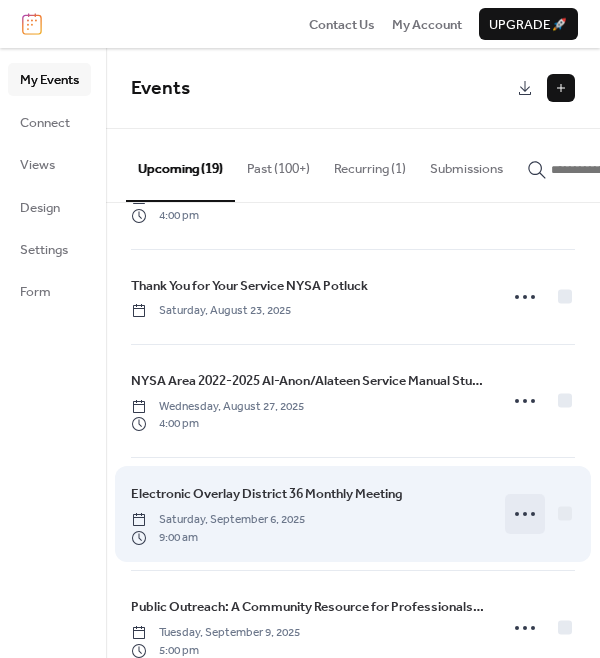 click 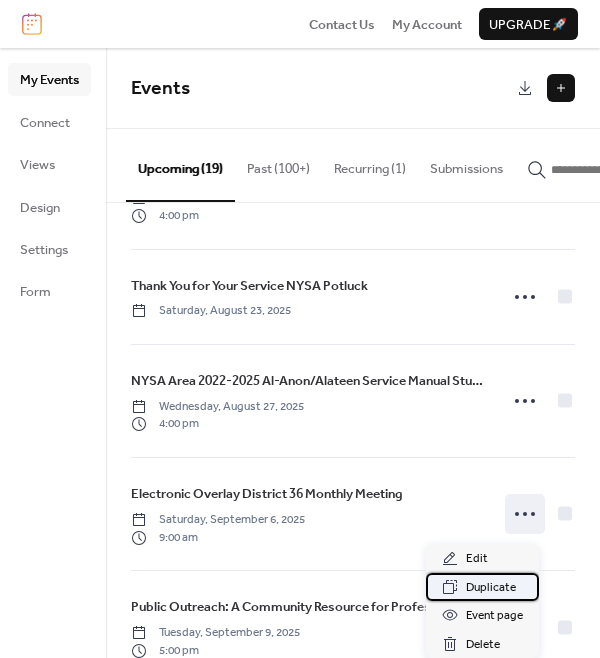 click on "Duplicate" at bounding box center (491, 588) 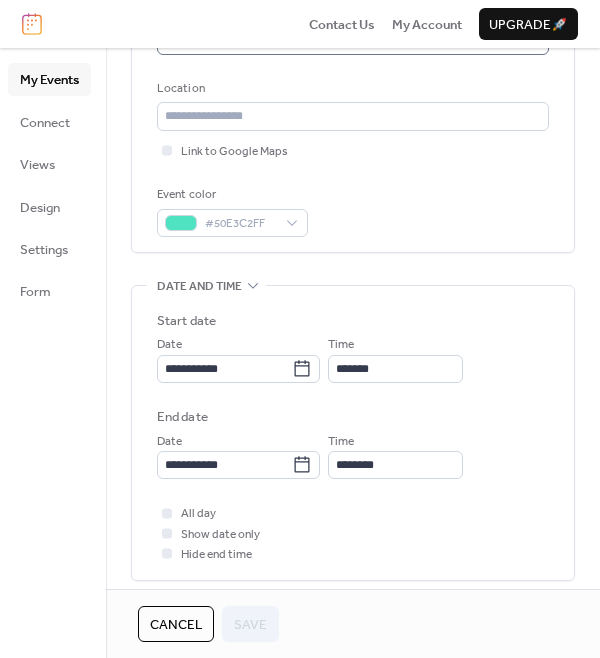 scroll, scrollTop: 408, scrollLeft: 0, axis: vertical 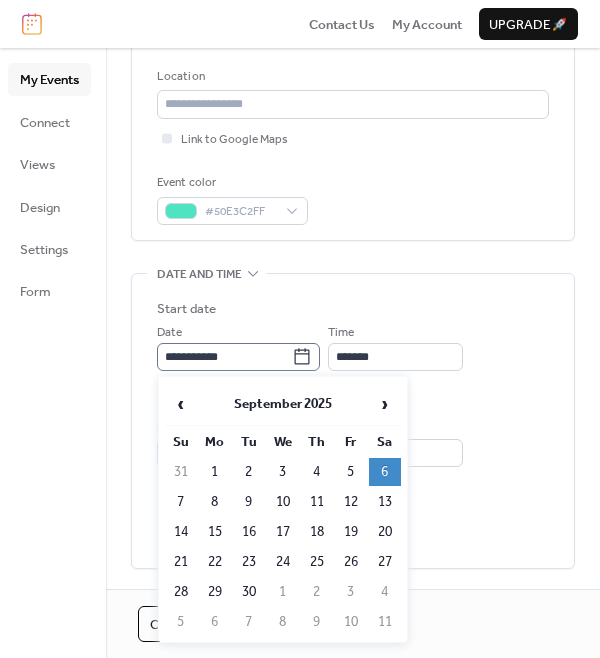 click 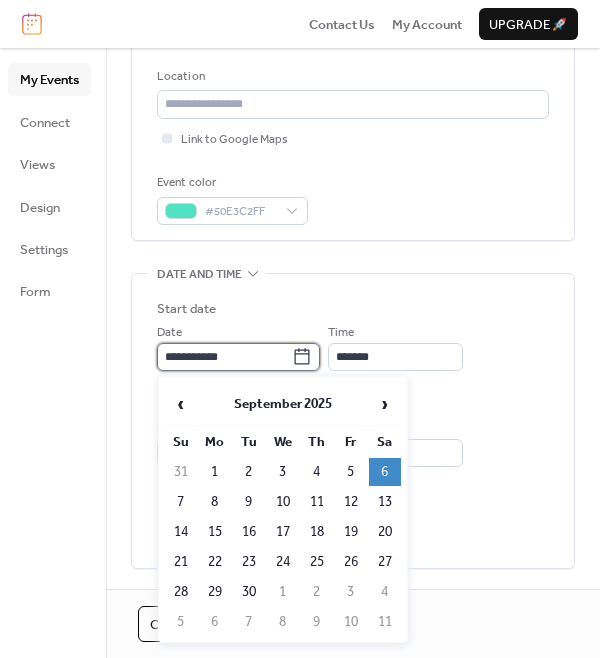 click on "**********" at bounding box center (224, 357) 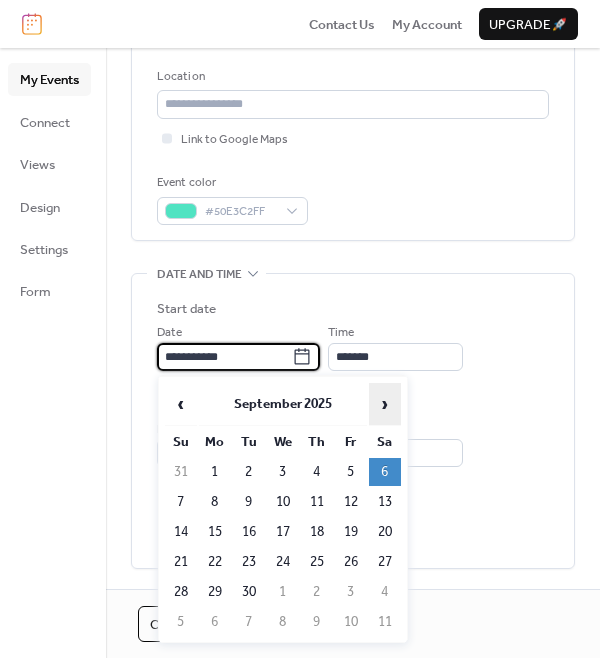 click on "›" at bounding box center [385, 404] 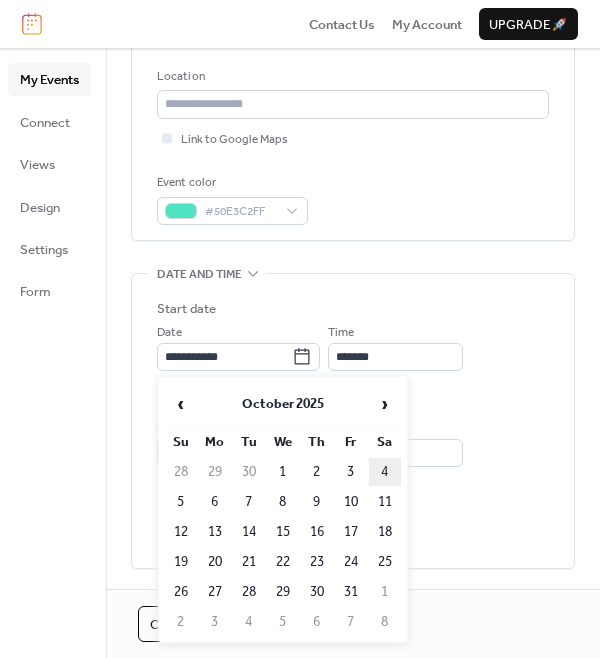 click on "4" at bounding box center (385, 472) 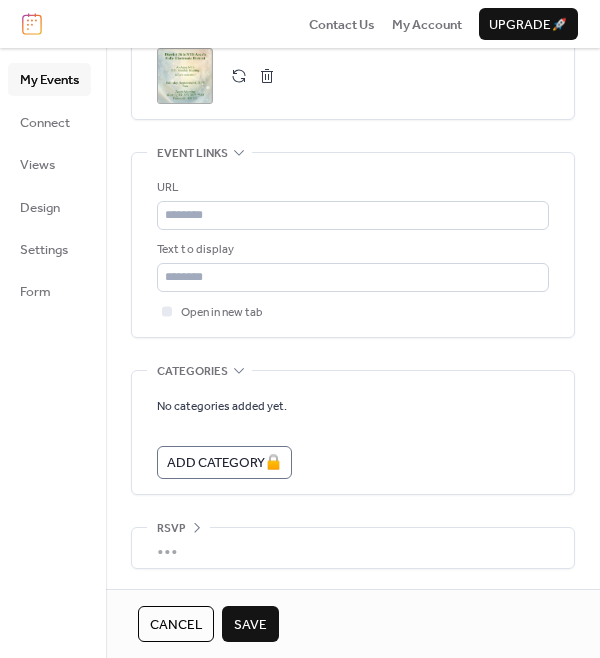 scroll, scrollTop: 844, scrollLeft: 0, axis: vertical 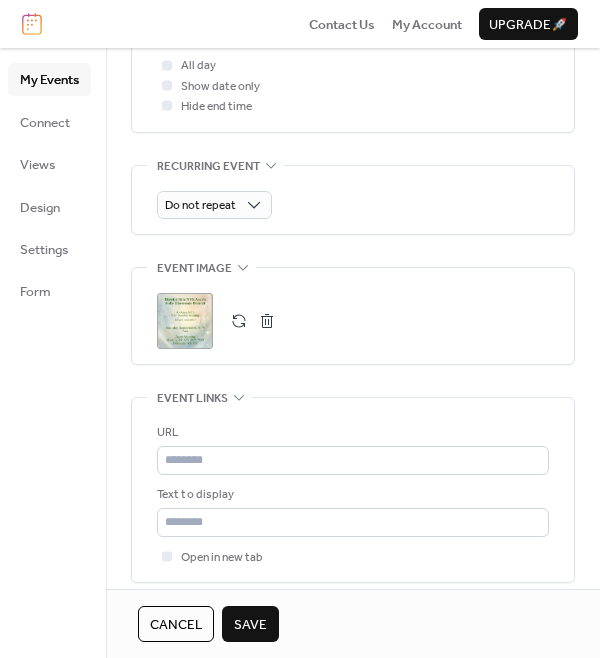 click at bounding box center [239, 321] 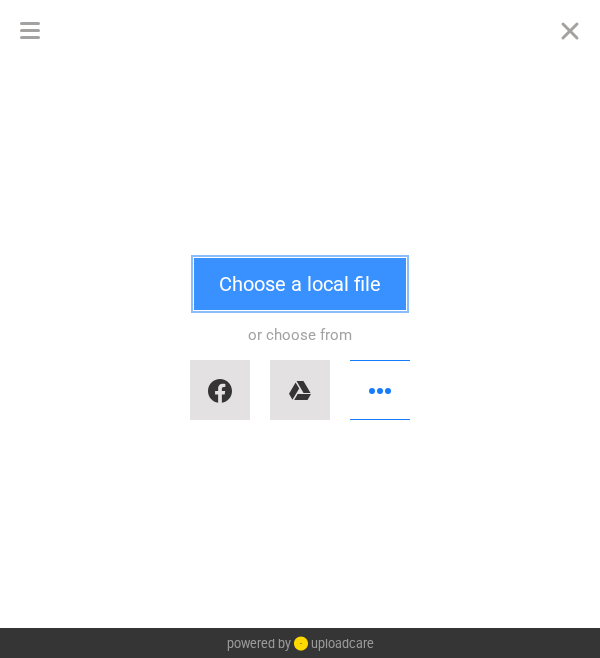 click on "Choose a local file" at bounding box center (300, 284) 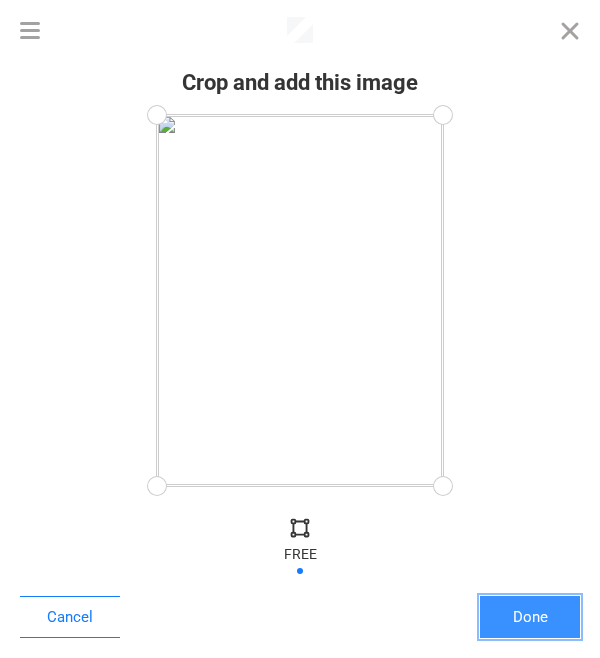 click on "Done" at bounding box center (530, 617) 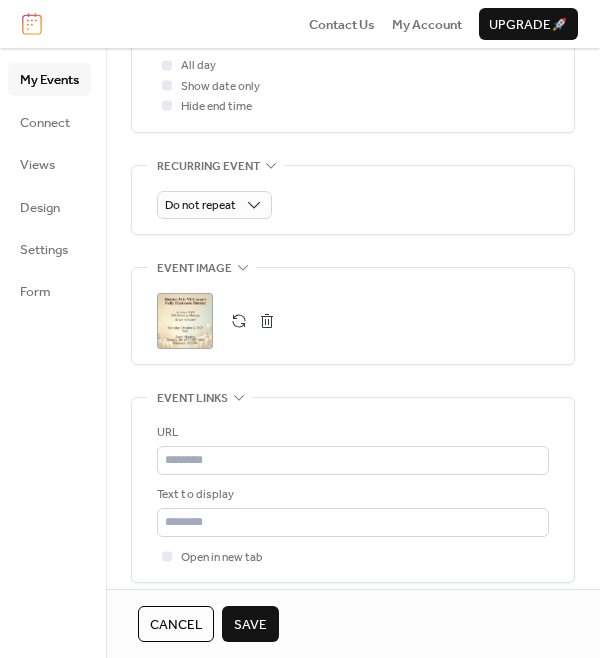 click on "Save" at bounding box center (250, 625) 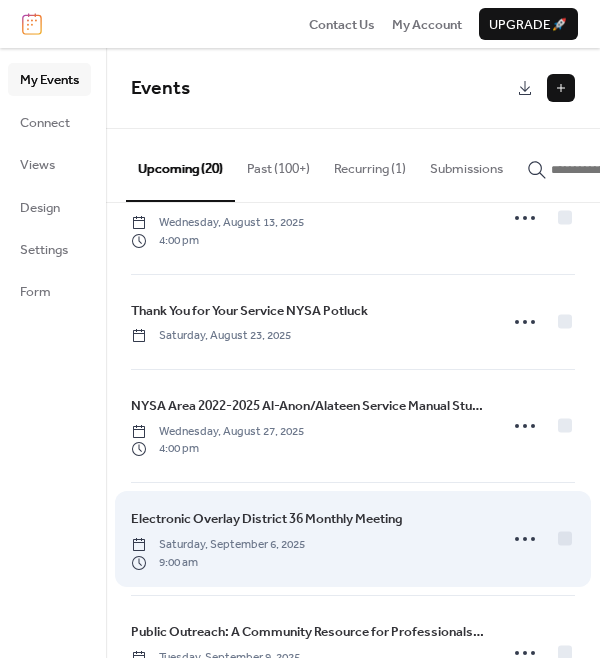 scroll, scrollTop: 63, scrollLeft: 0, axis: vertical 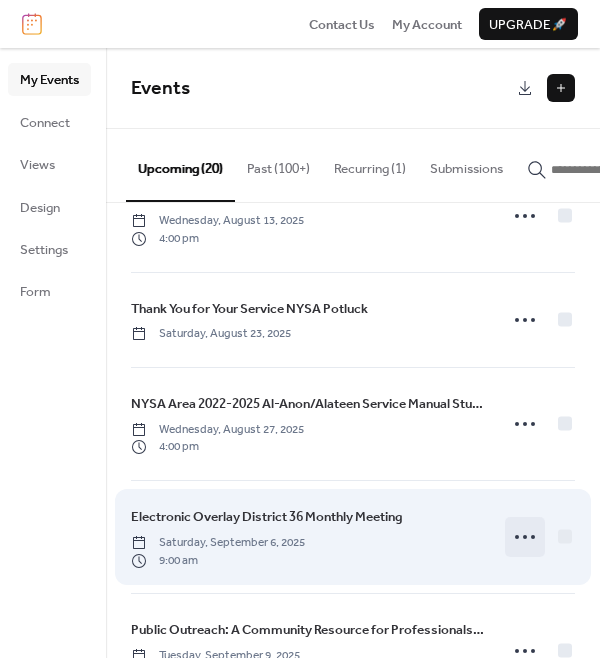 click 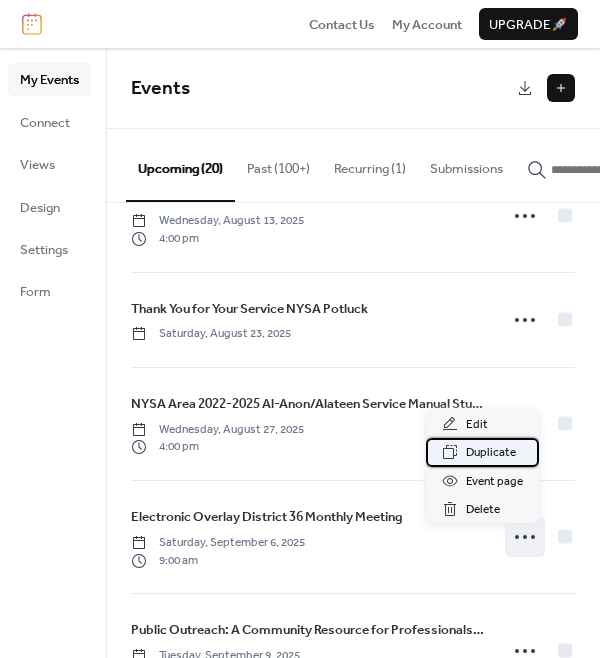 click on "Duplicate" at bounding box center (491, 453) 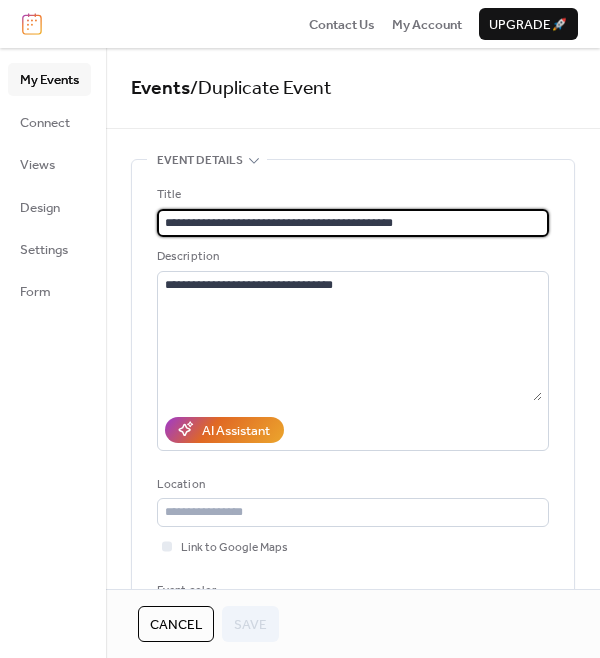 scroll, scrollTop: 1, scrollLeft: 0, axis: vertical 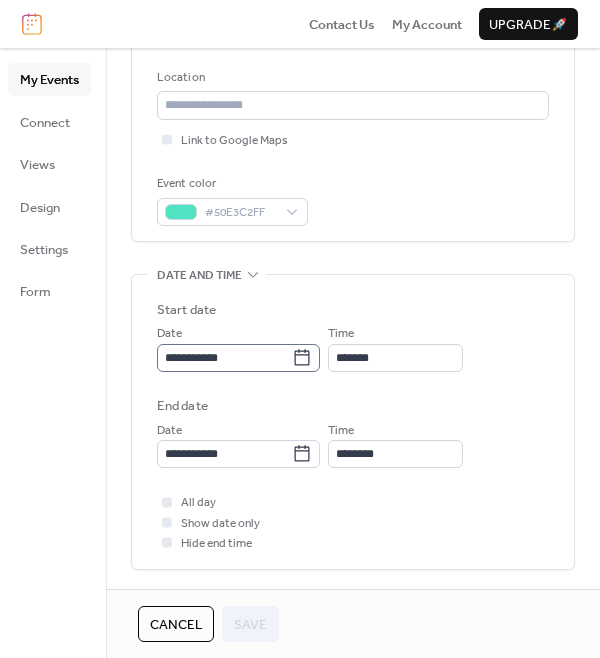 click 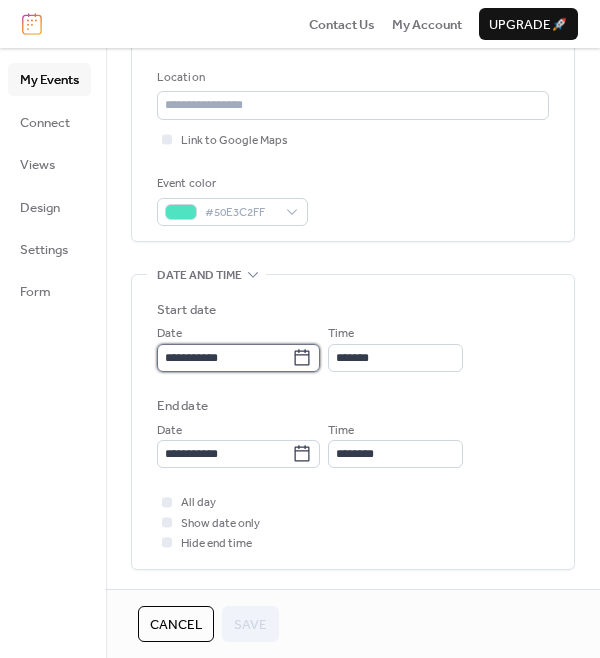 click on "**********" at bounding box center (224, 358) 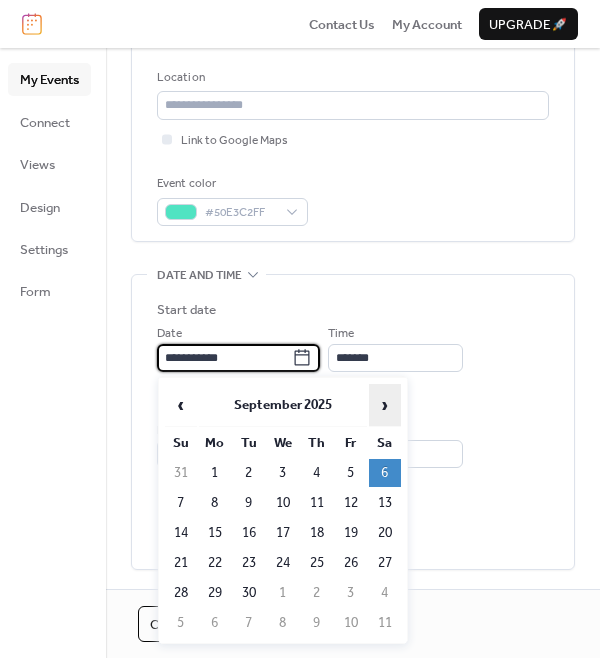 click on "›" at bounding box center (385, 405) 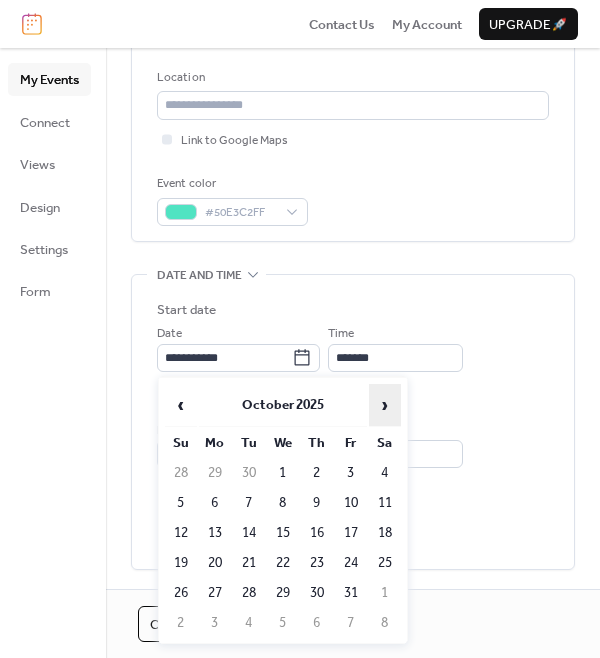 click on "›" at bounding box center [385, 405] 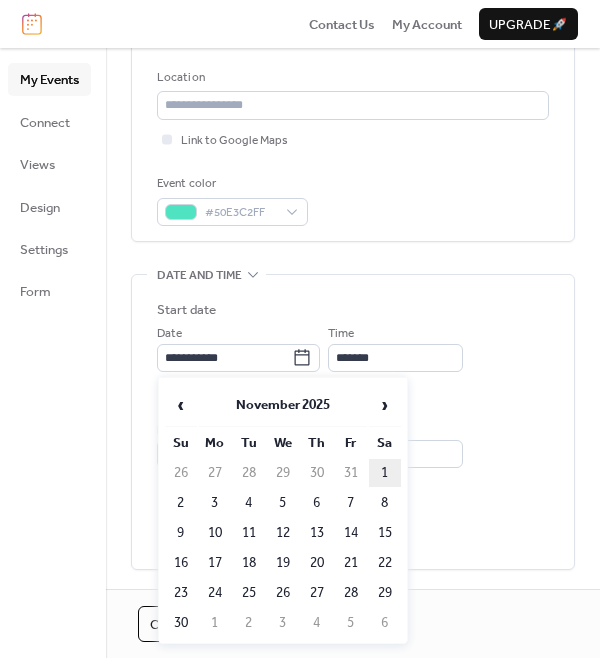 click on "1" at bounding box center (385, 473) 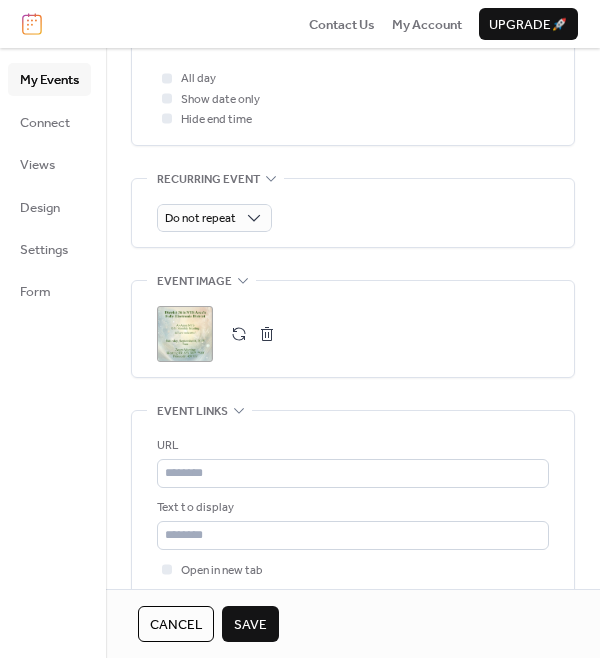 scroll, scrollTop: 833, scrollLeft: 0, axis: vertical 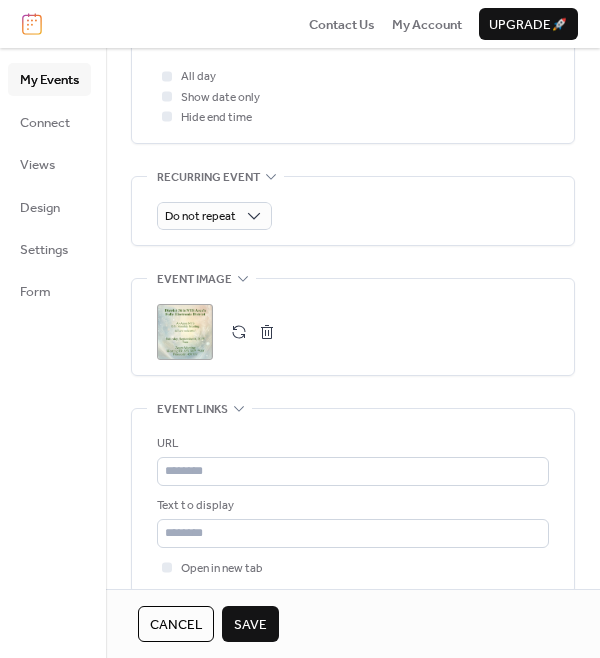 click at bounding box center (267, 332) 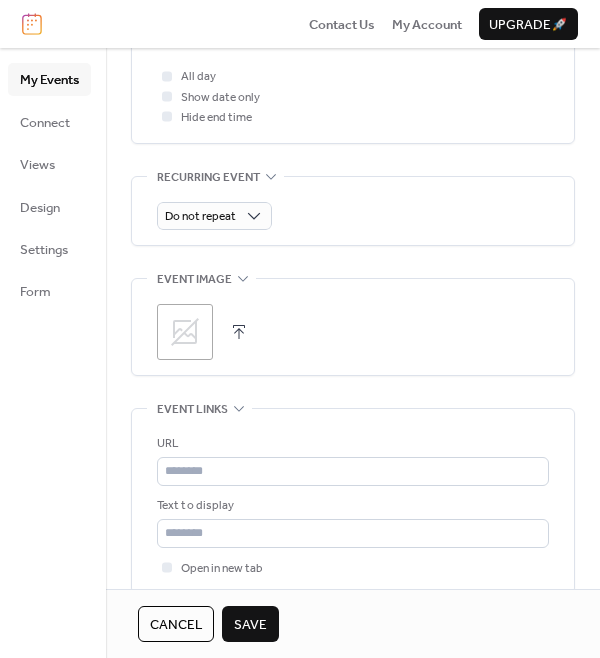 click on "Save" at bounding box center [250, 625] 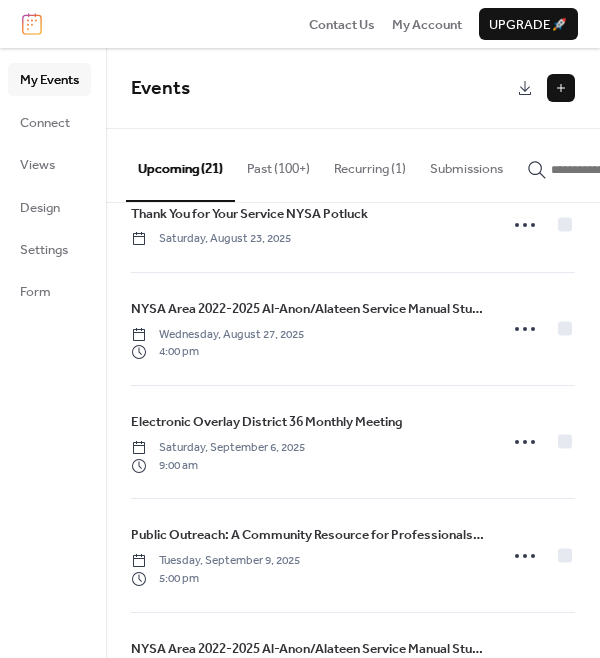 scroll, scrollTop: 160, scrollLeft: 0, axis: vertical 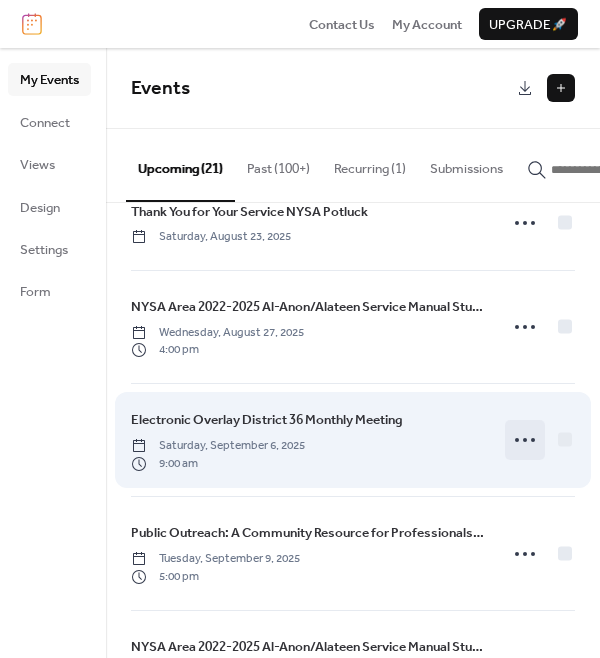 click 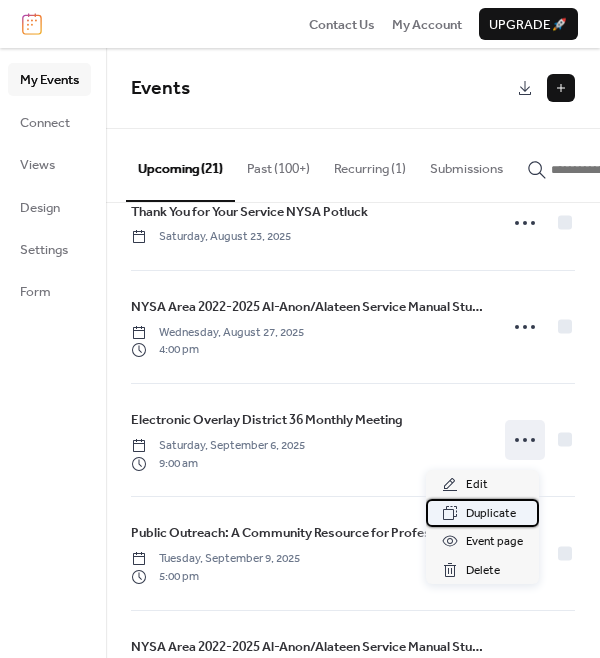 click on "Duplicate" at bounding box center (491, 514) 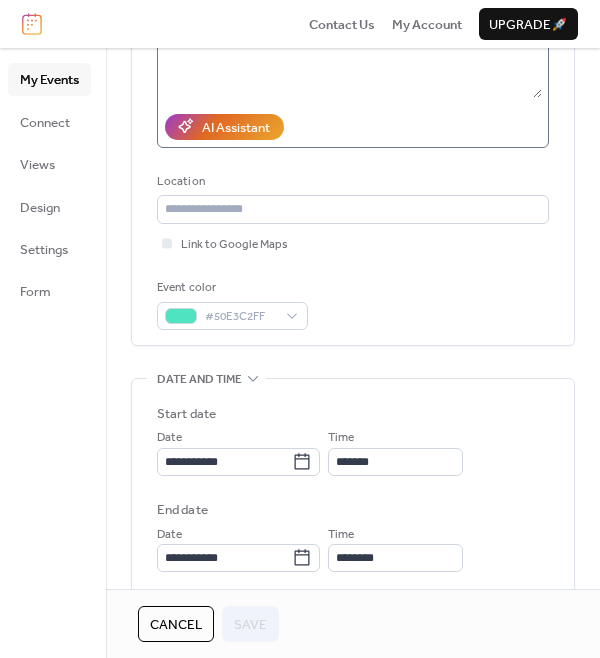 scroll, scrollTop: 310, scrollLeft: 0, axis: vertical 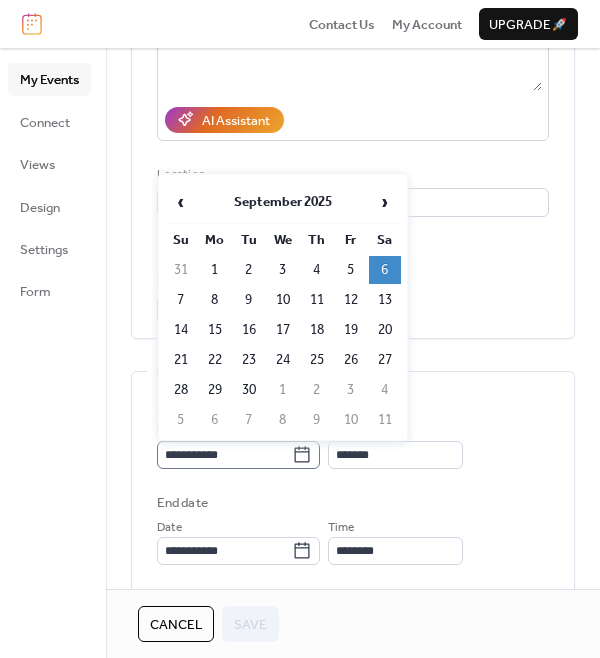 click 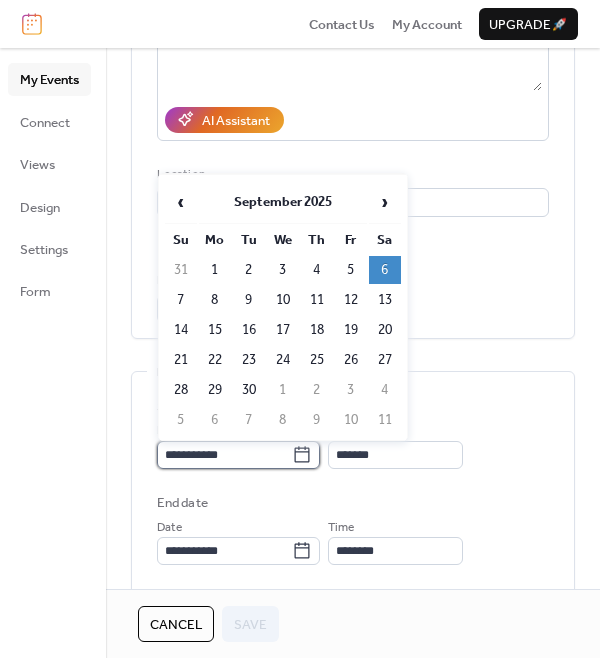 click on "**********" at bounding box center [224, 455] 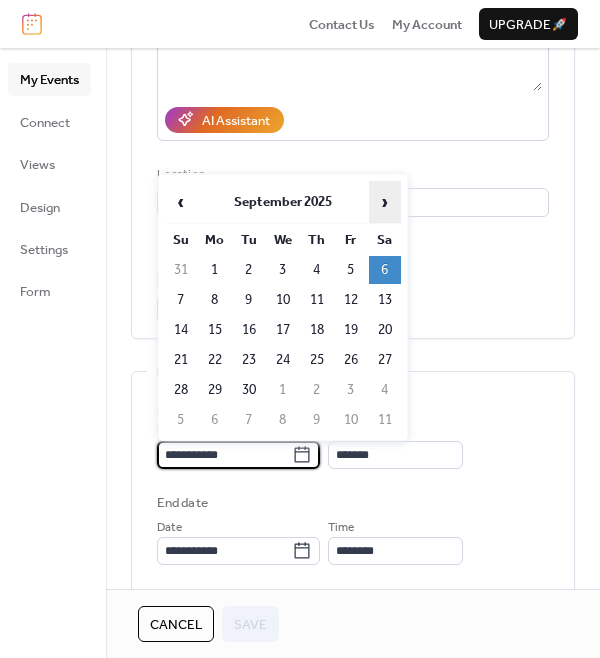 click on "›" at bounding box center (385, 202) 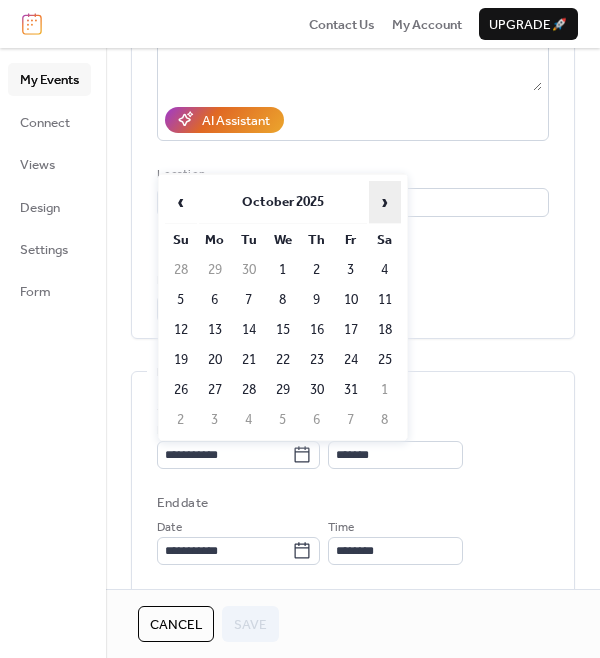 click on "›" at bounding box center (385, 202) 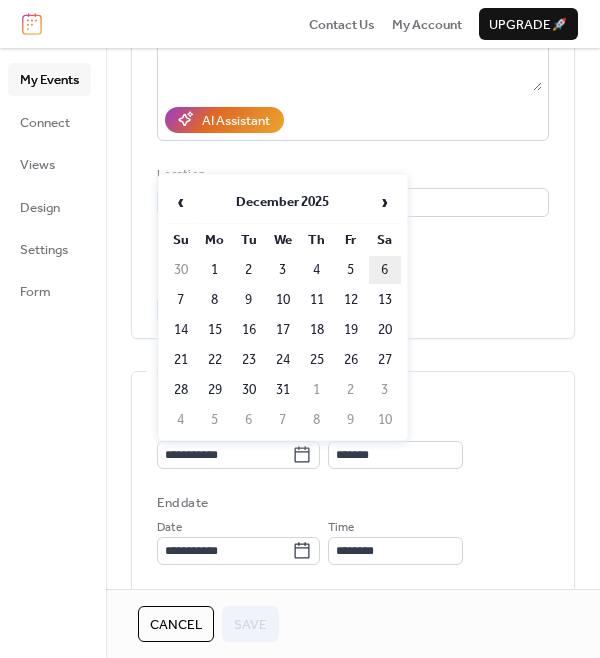 click on "6" at bounding box center [385, 270] 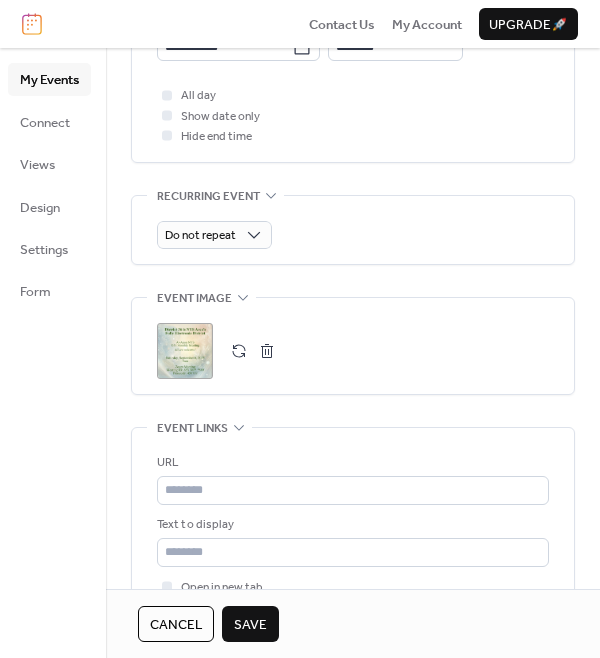 scroll, scrollTop: 842, scrollLeft: 0, axis: vertical 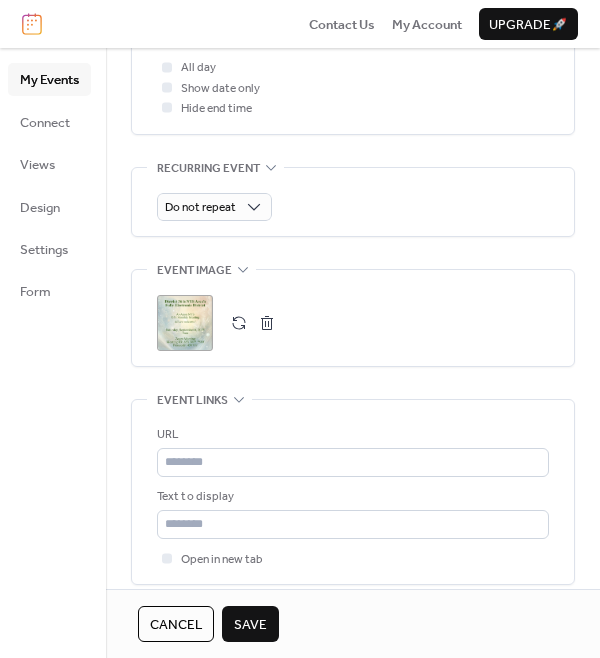 click at bounding box center [267, 323] 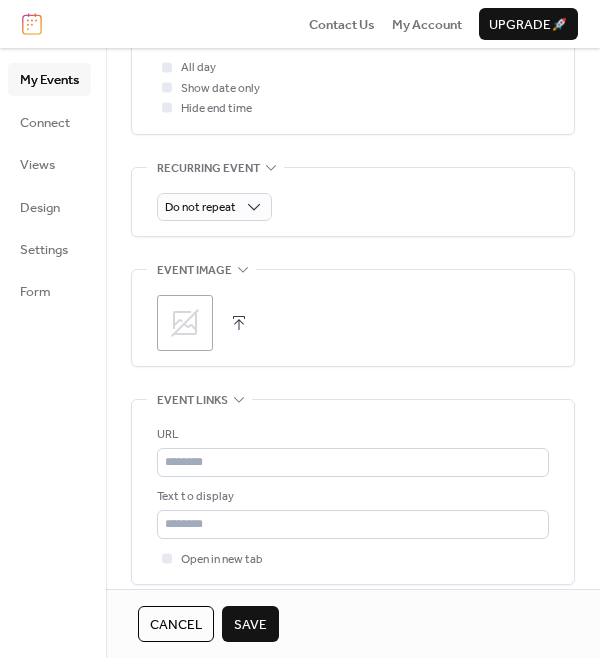 click on "Save" at bounding box center [250, 625] 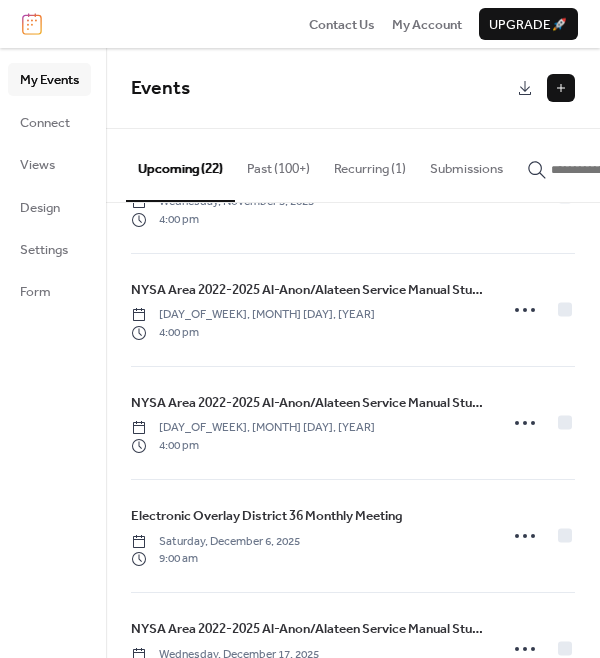 scroll, scrollTop: 2060, scrollLeft: 0, axis: vertical 